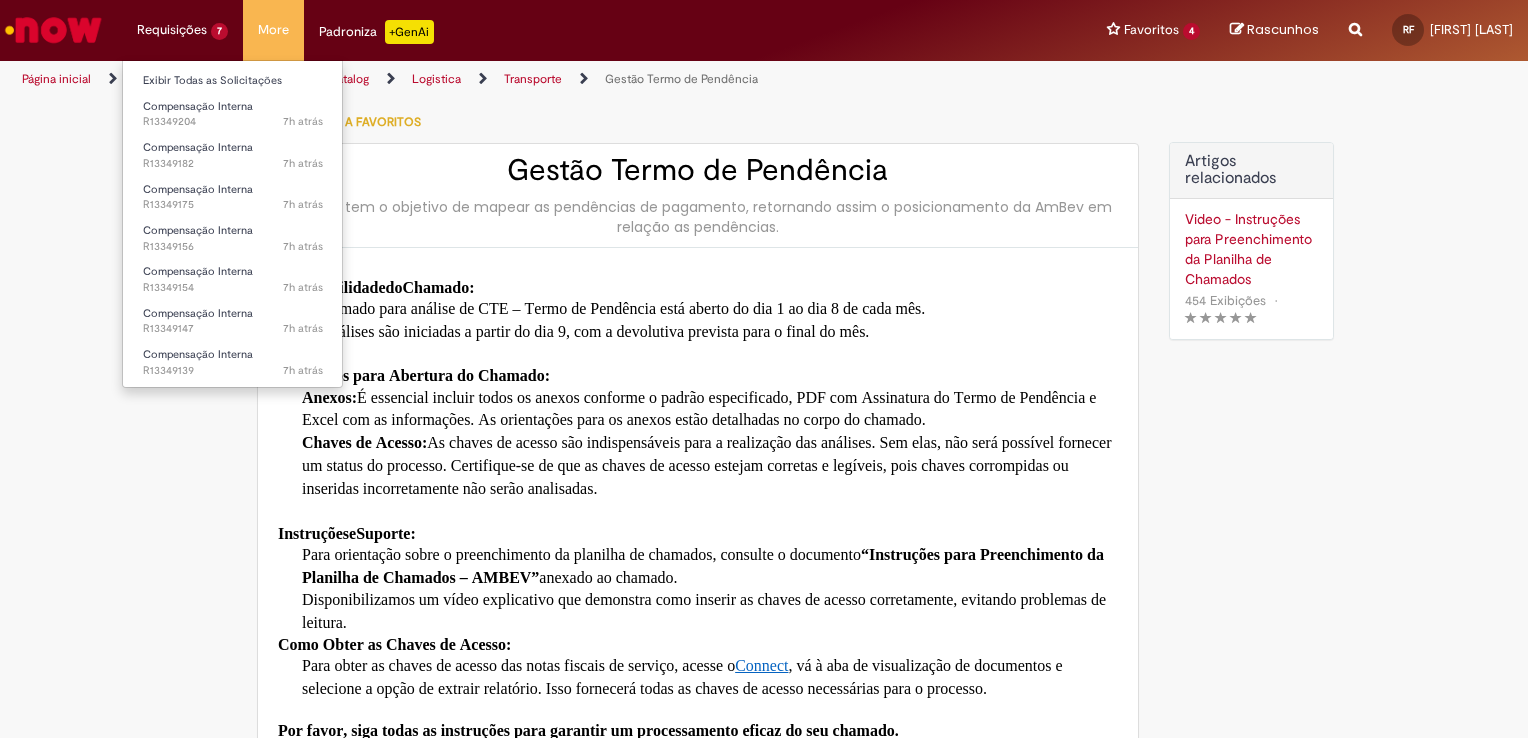 scroll, scrollTop: 0, scrollLeft: 0, axis: both 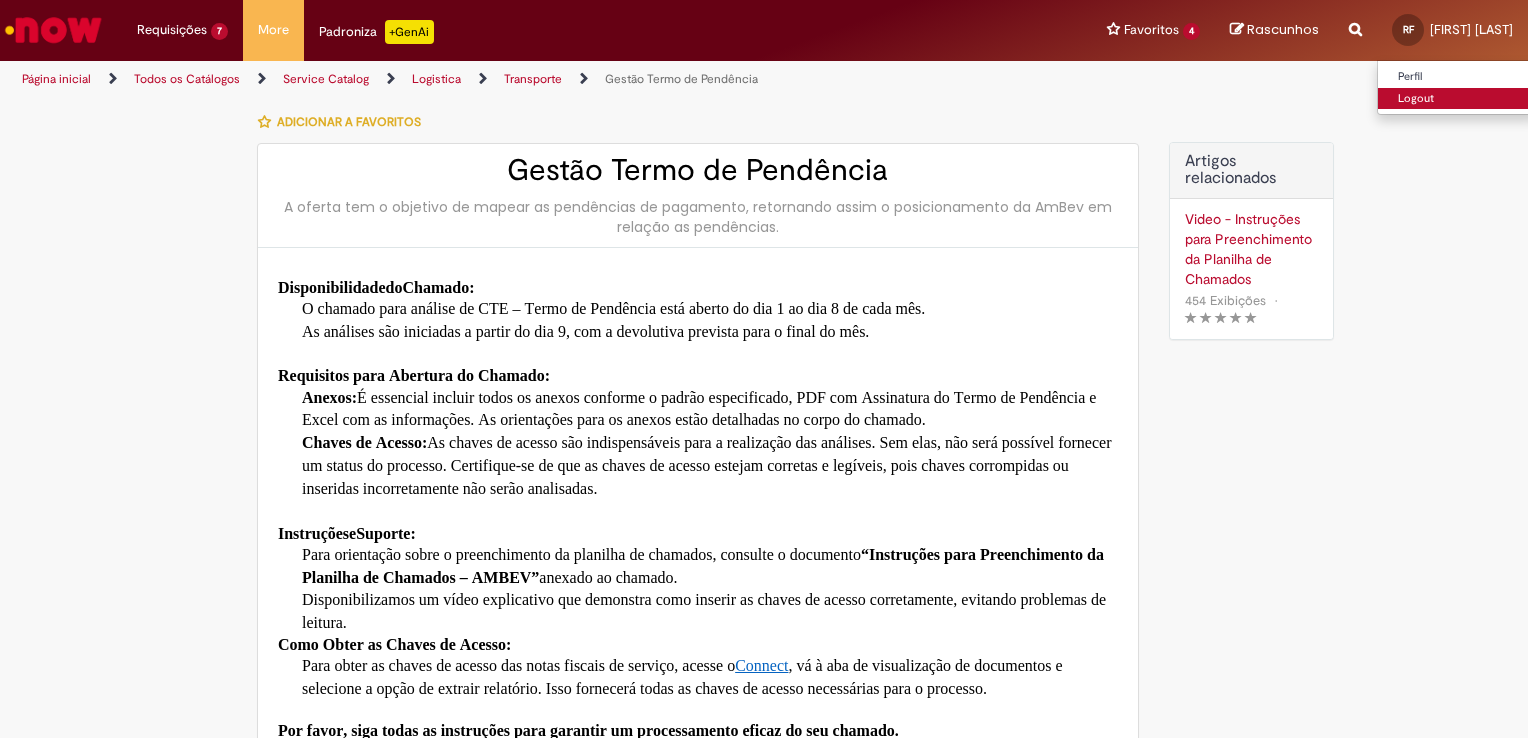 click on "Logout" at bounding box center (1457, 99) 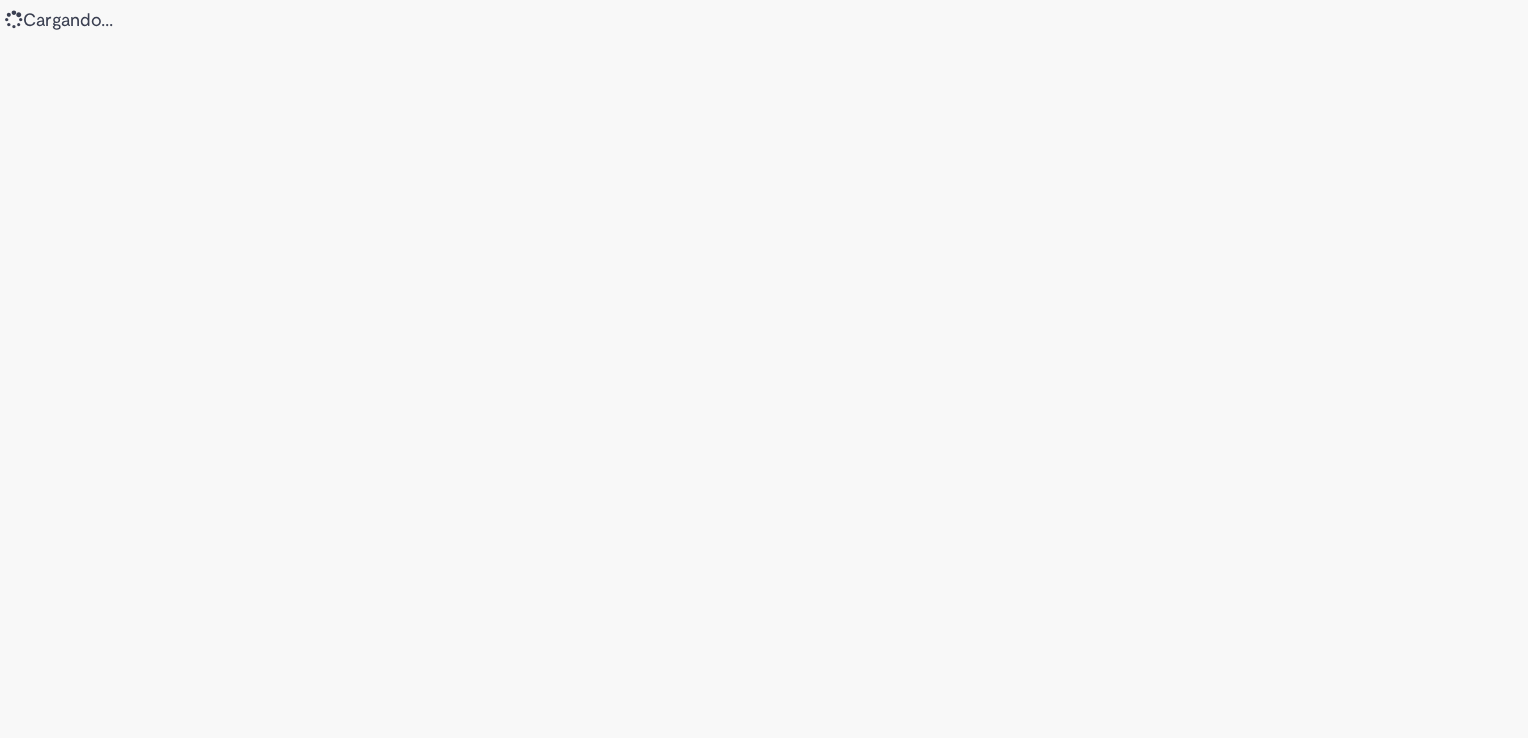scroll, scrollTop: 0, scrollLeft: 0, axis: both 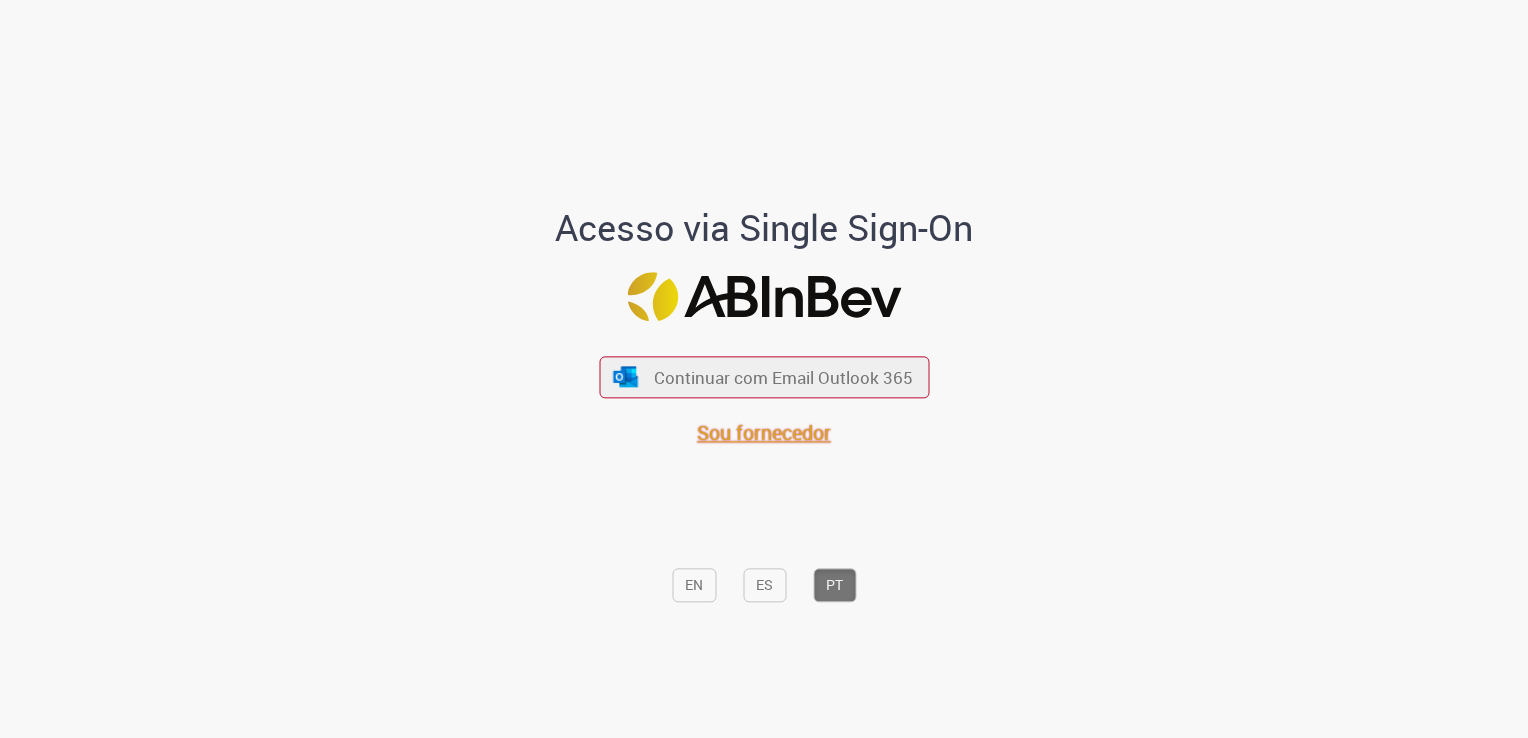 click on "Sou fornecedor" at bounding box center (764, 432) 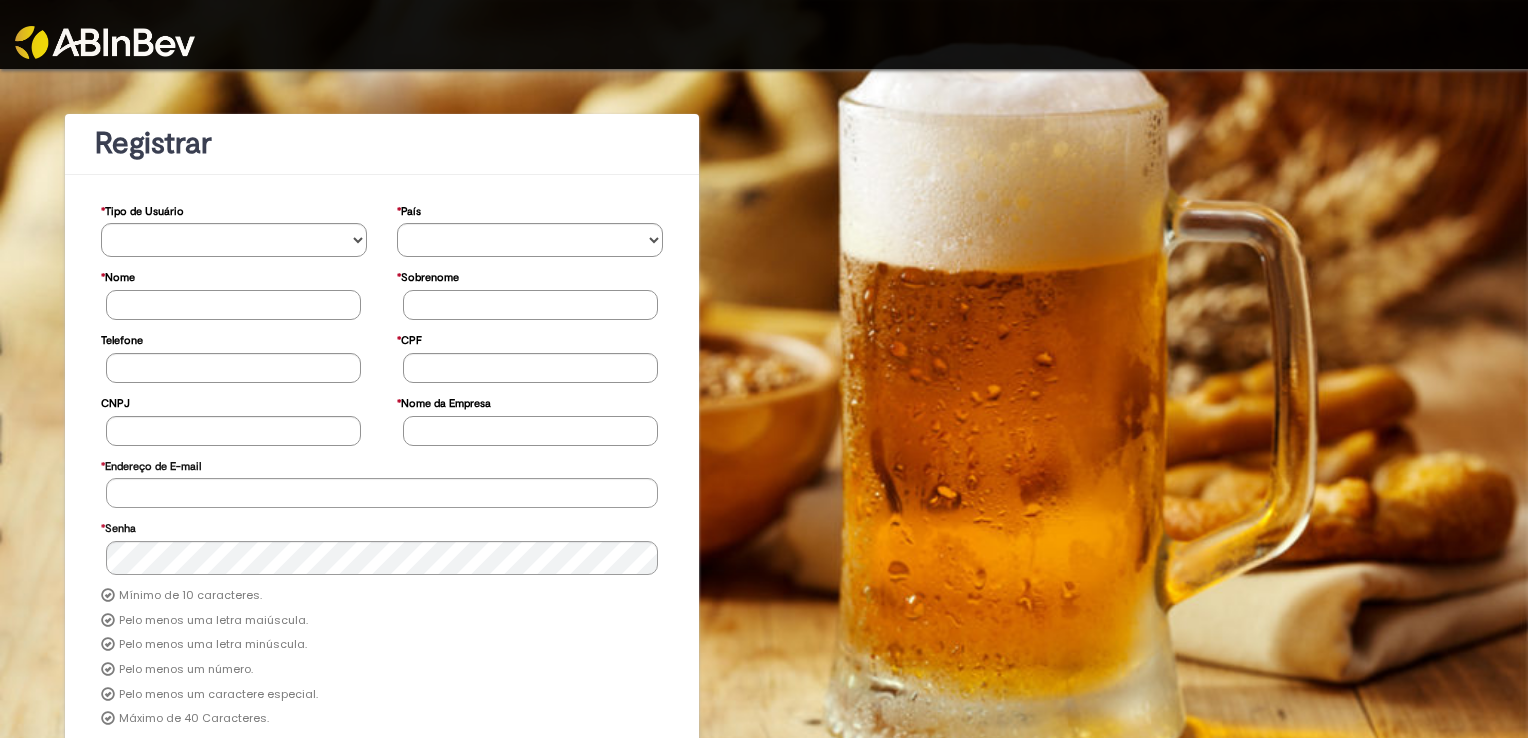 scroll, scrollTop: 0, scrollLeft: 0, axis: both 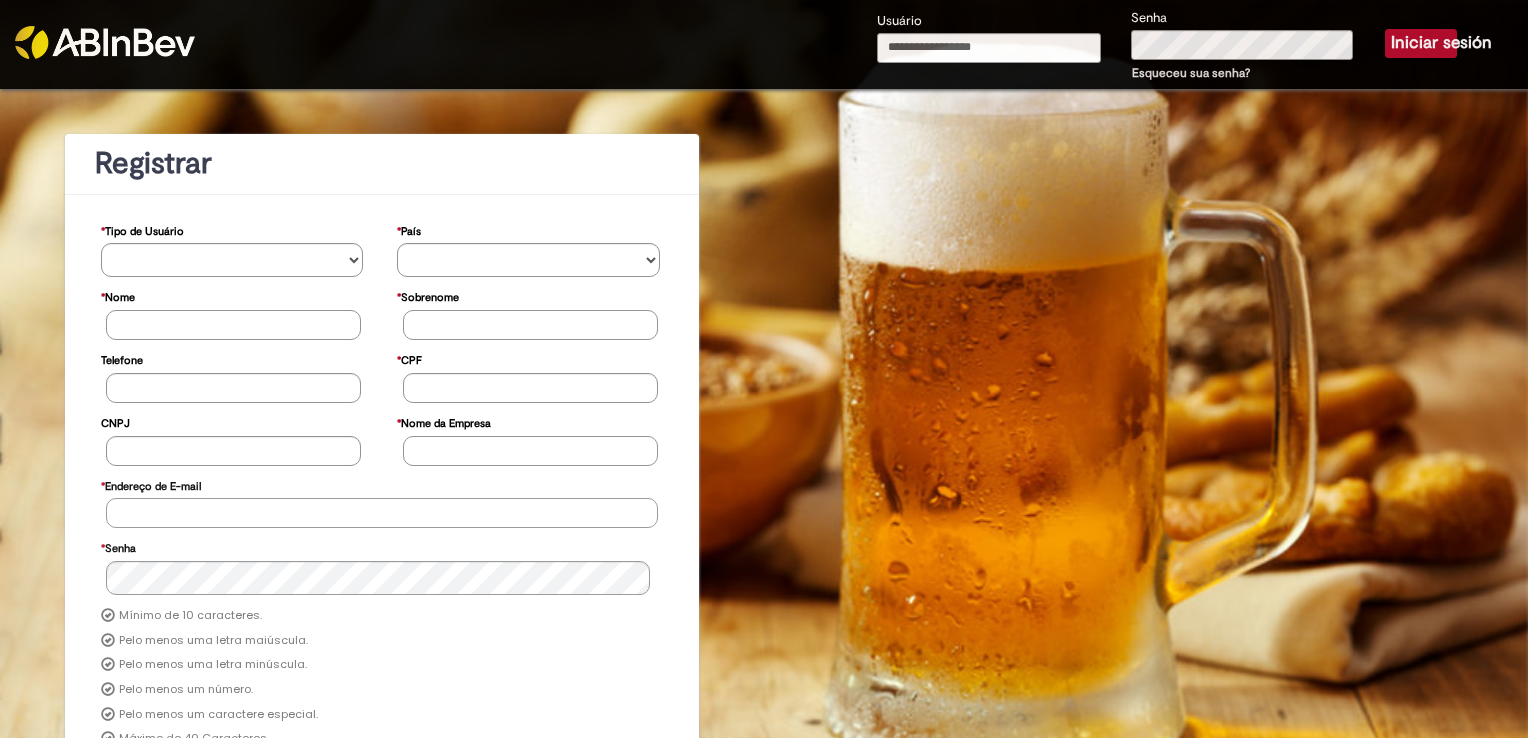 type on "**********" 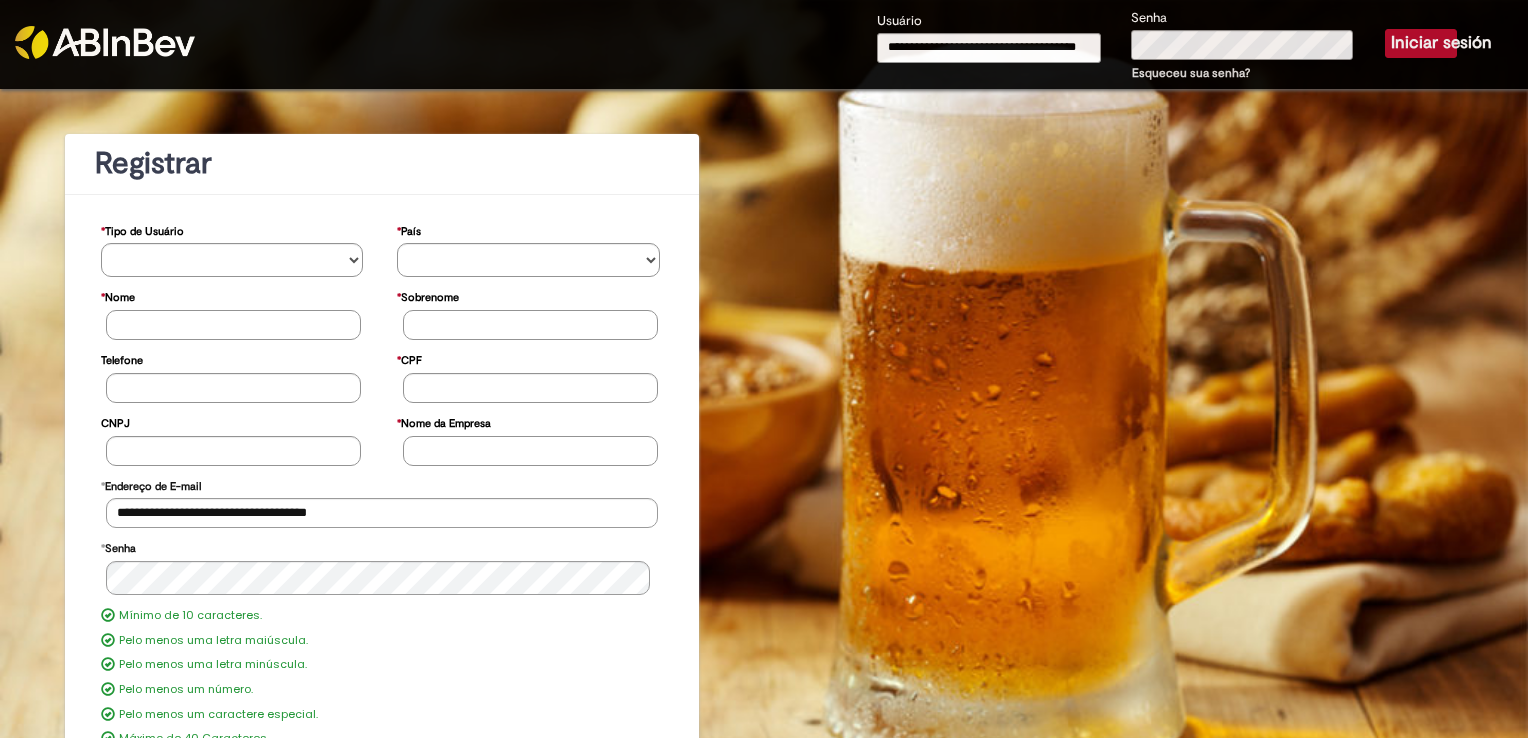 click on "**********" at bounding box center [989, 48] 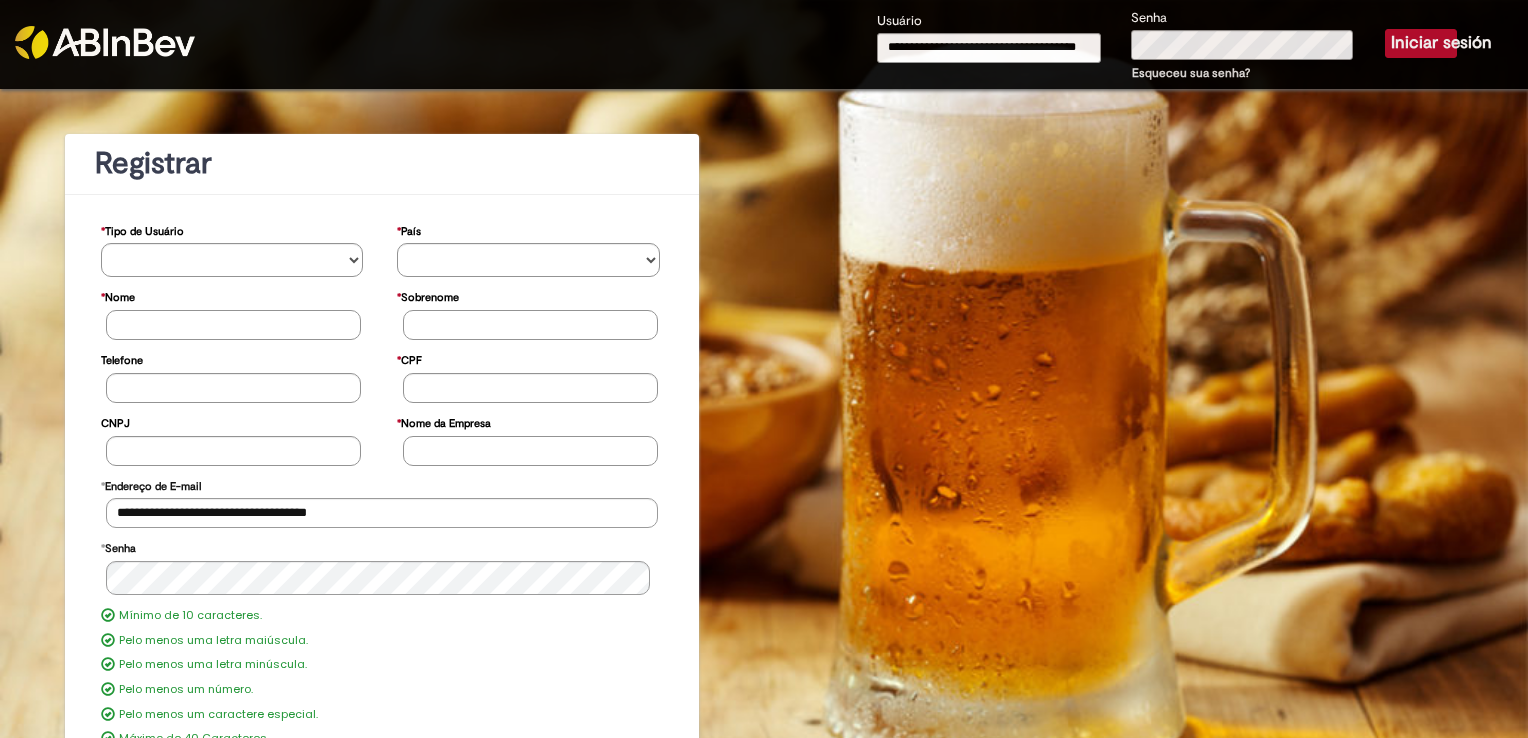 type on "**********" 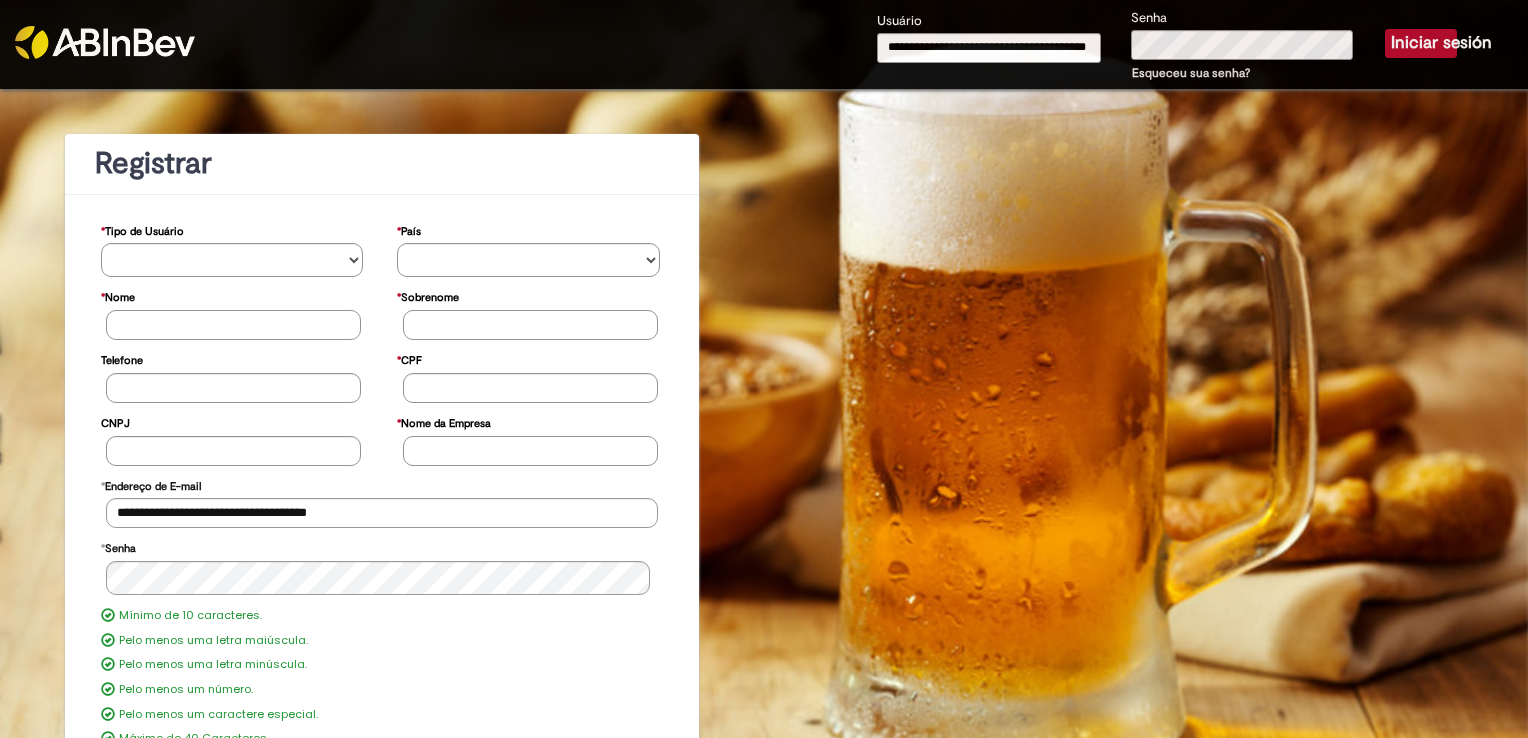 click on "**********" at bounding box center [1167, 46] 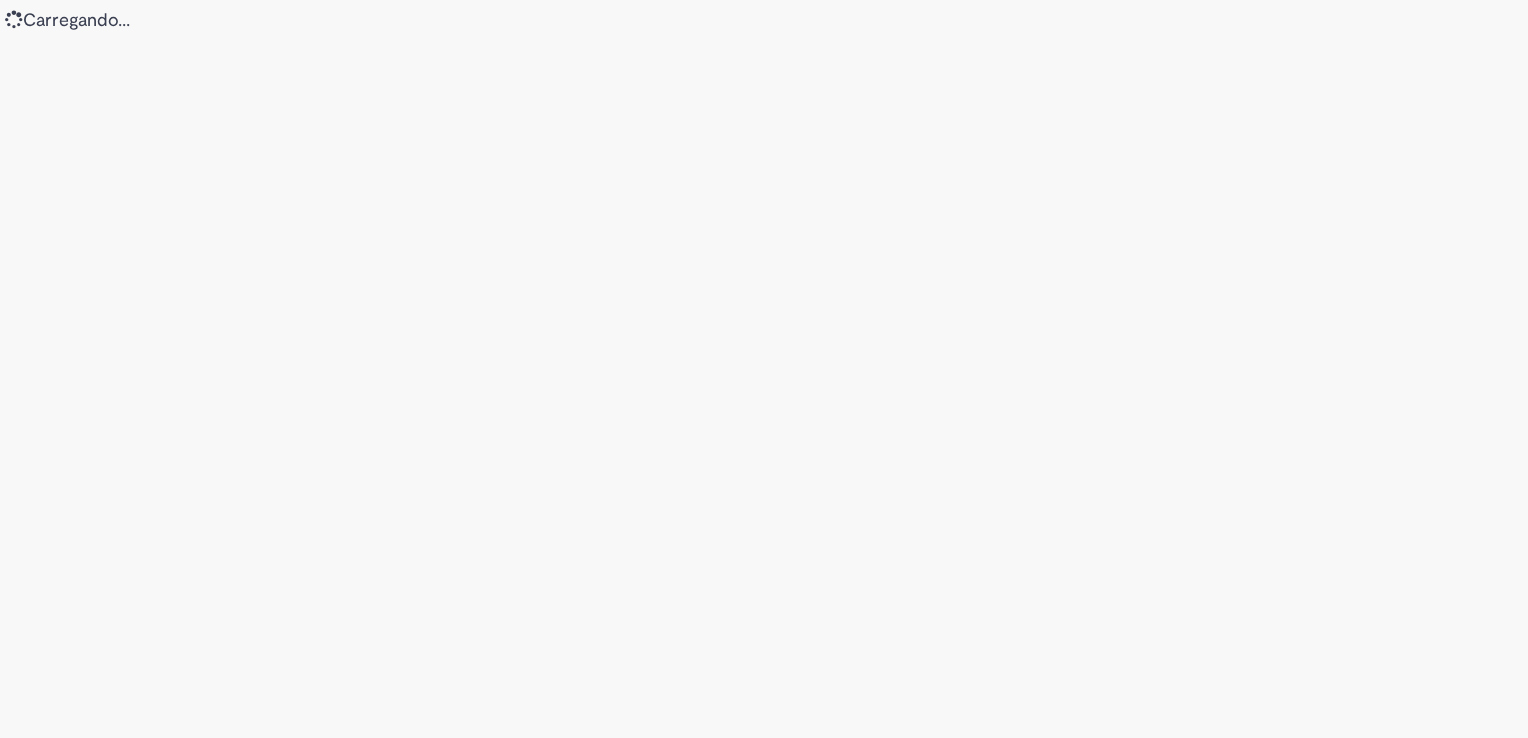 scroll, scrollTop: 0, scrollLeft: 0, axis: both 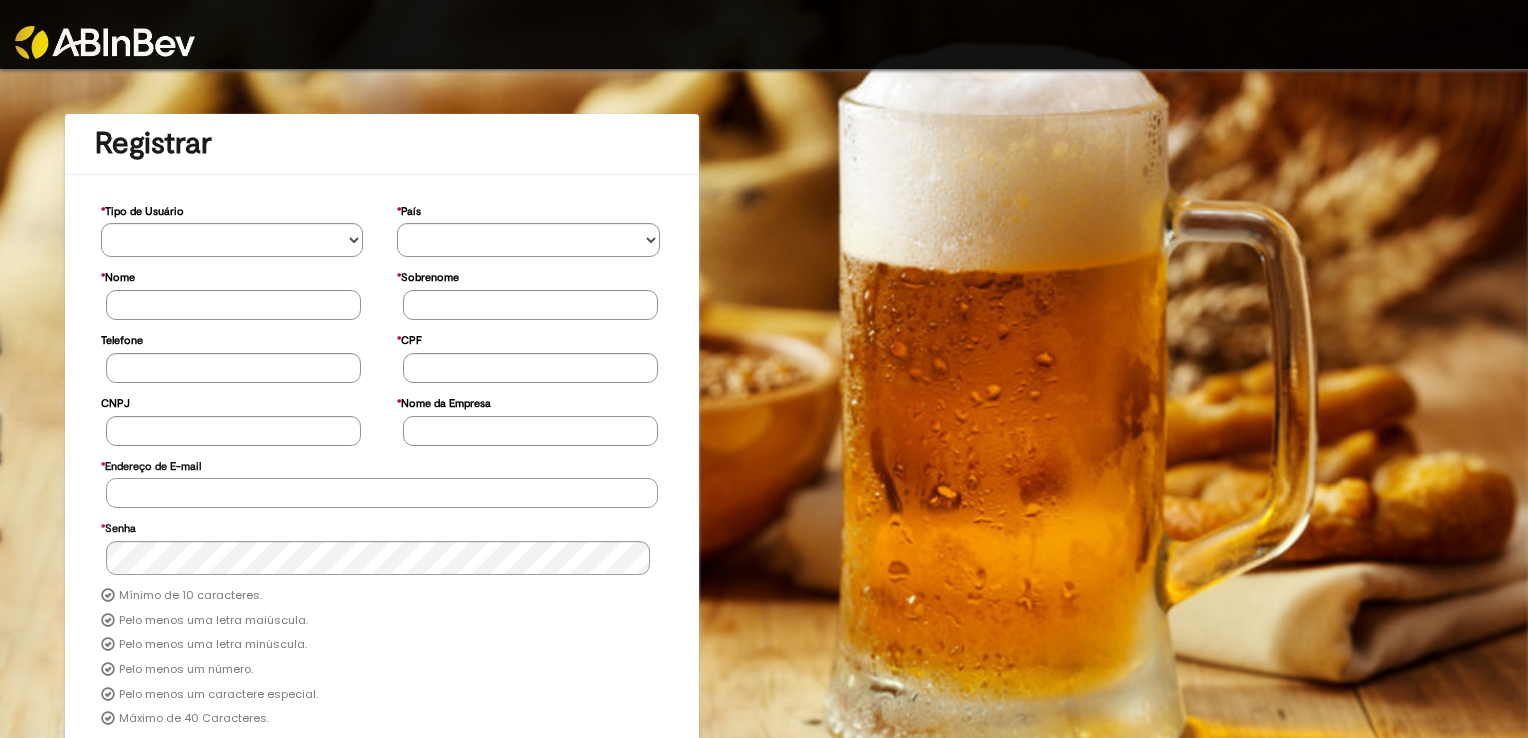 type on "**********" 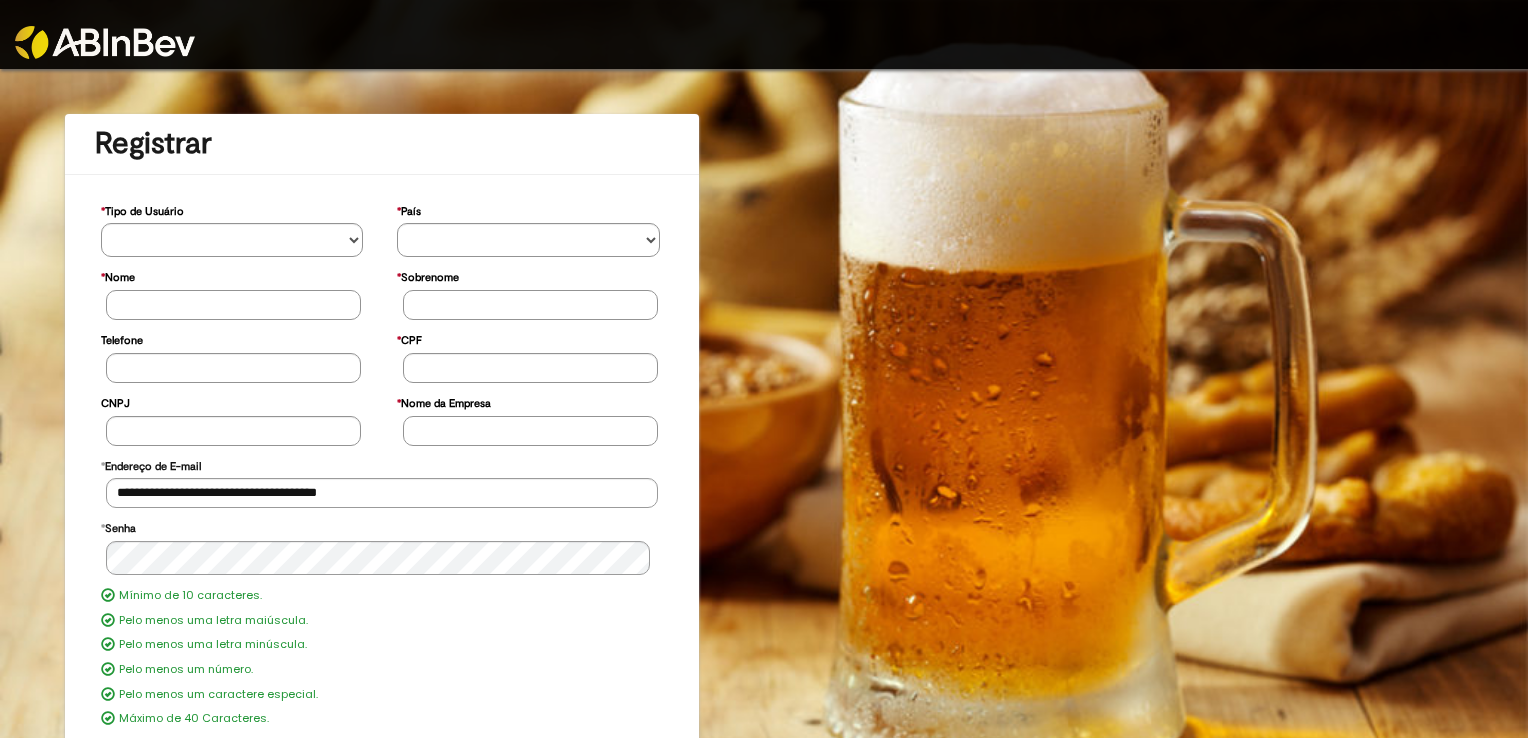 click at bounding box center [105, 42] 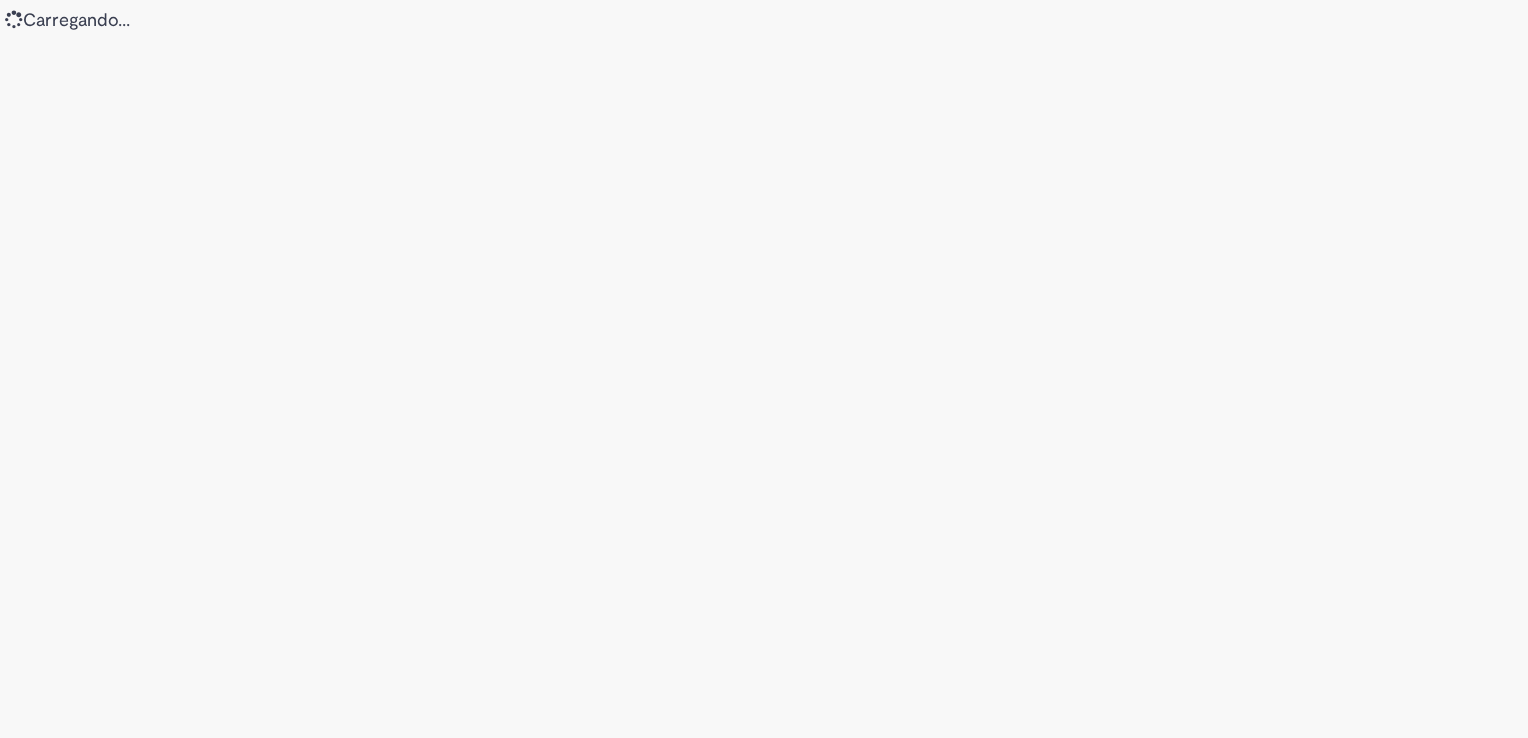 scroll, scrollTop: 0, scrollLeft: 0, axis: both 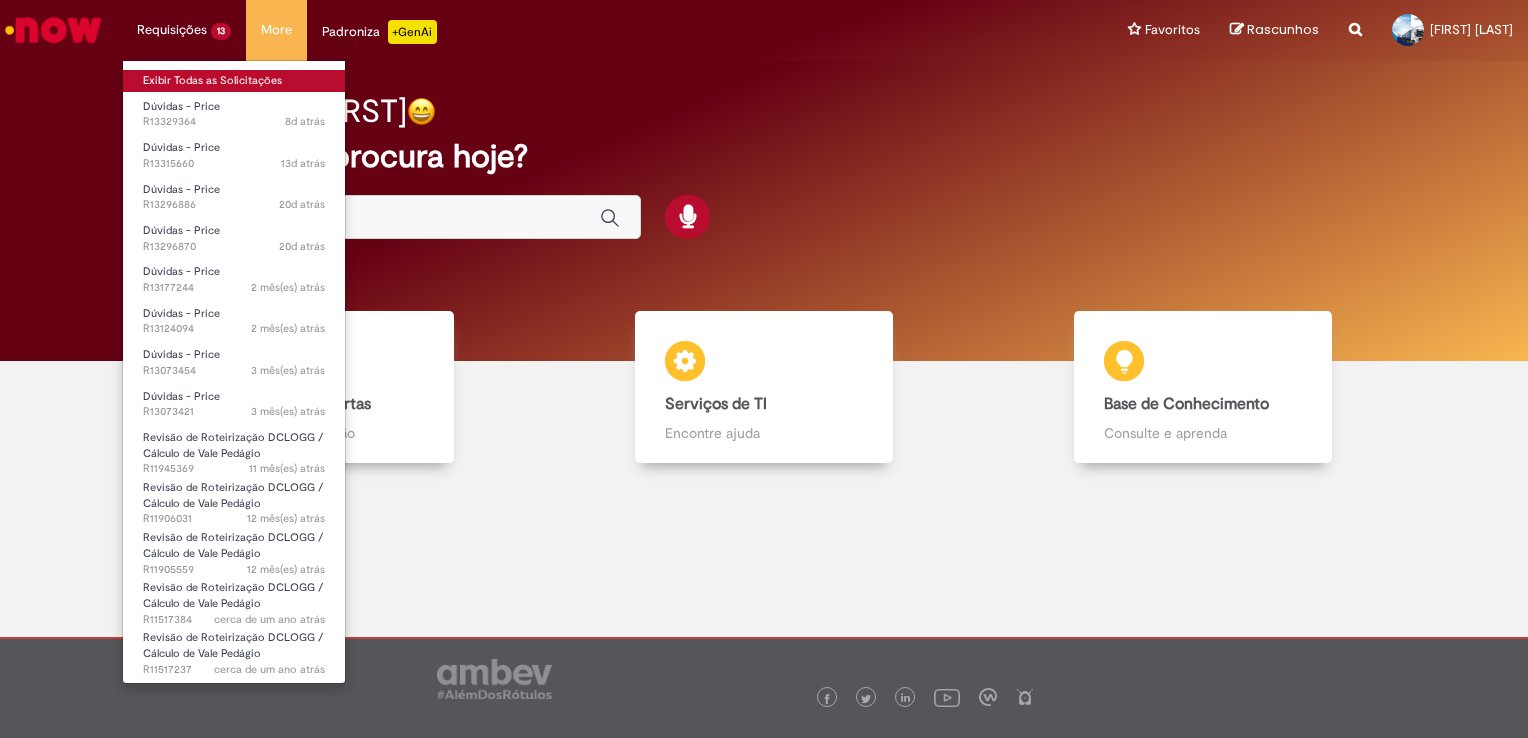 click on "Exibir Todas as Solicitações" at bounding box center [234, 81] 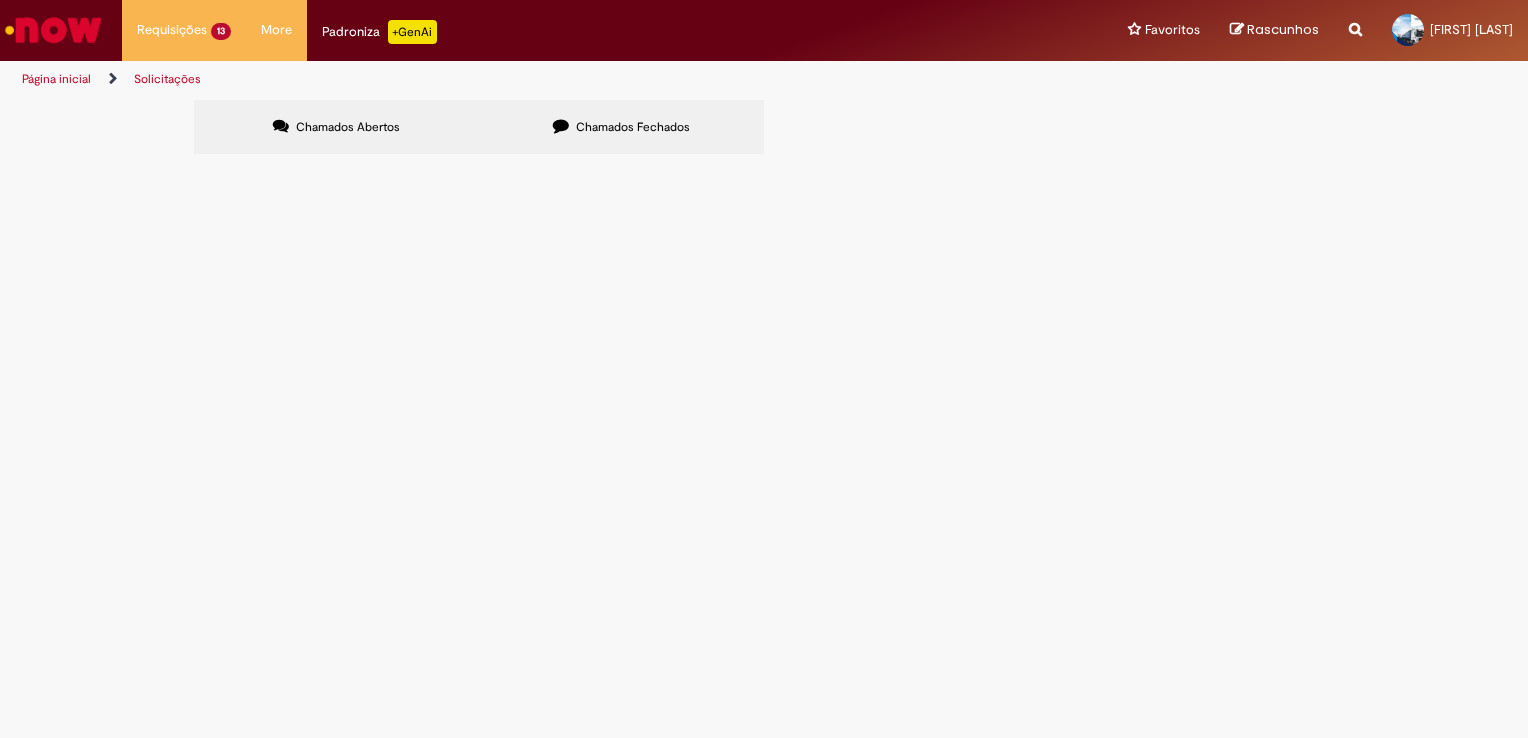 scroll, scrollTop: 115, scrollLeft: 0, axis: vertical 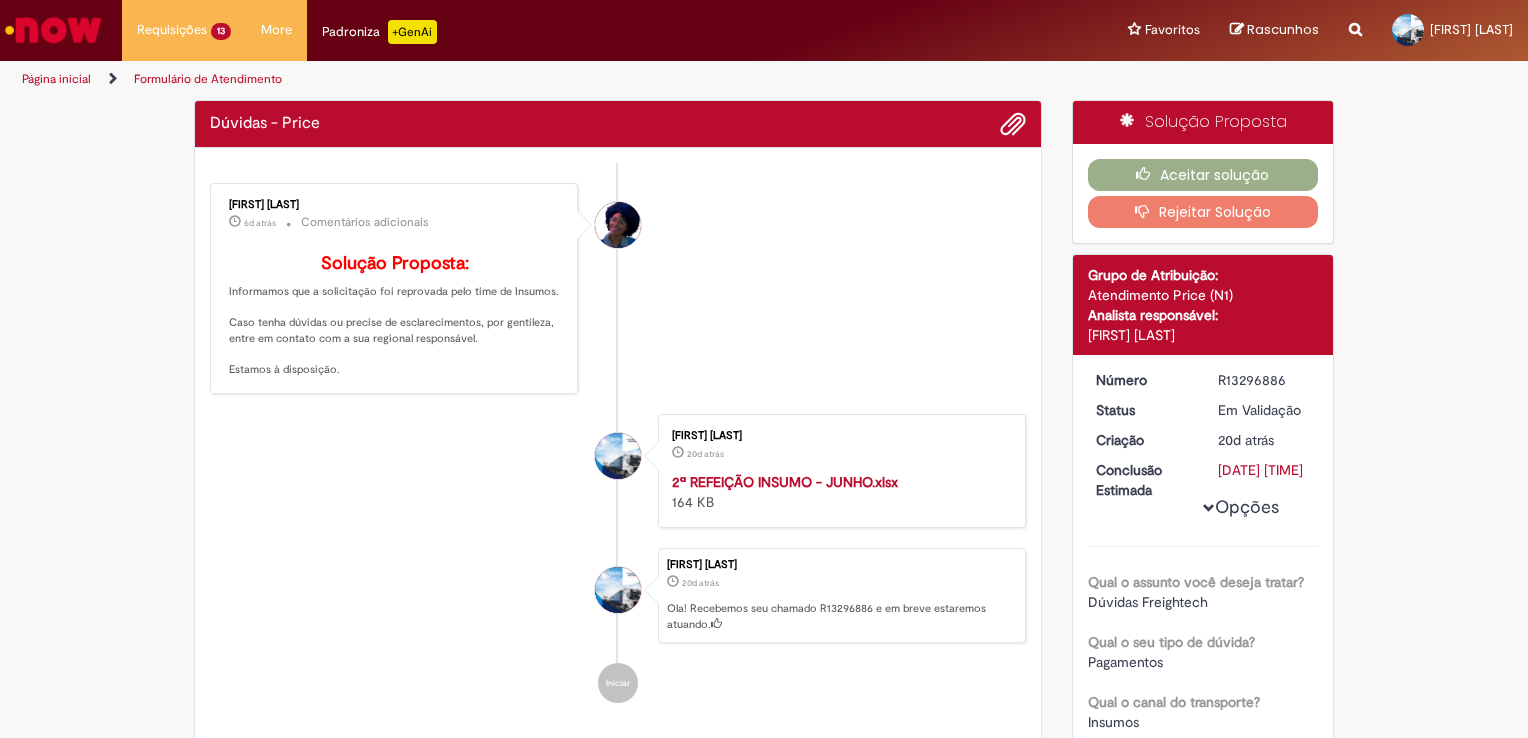 click on "Solução Proposta:
Informamos que a solicitação foi reprovada pelo time de Insumos.
Caso tenha dúvidas ou precise de esclarecimentos, por gentileza, entre em contato com a sua regional responsável.
Estamos à disposição." at bounding box center [395, 316] 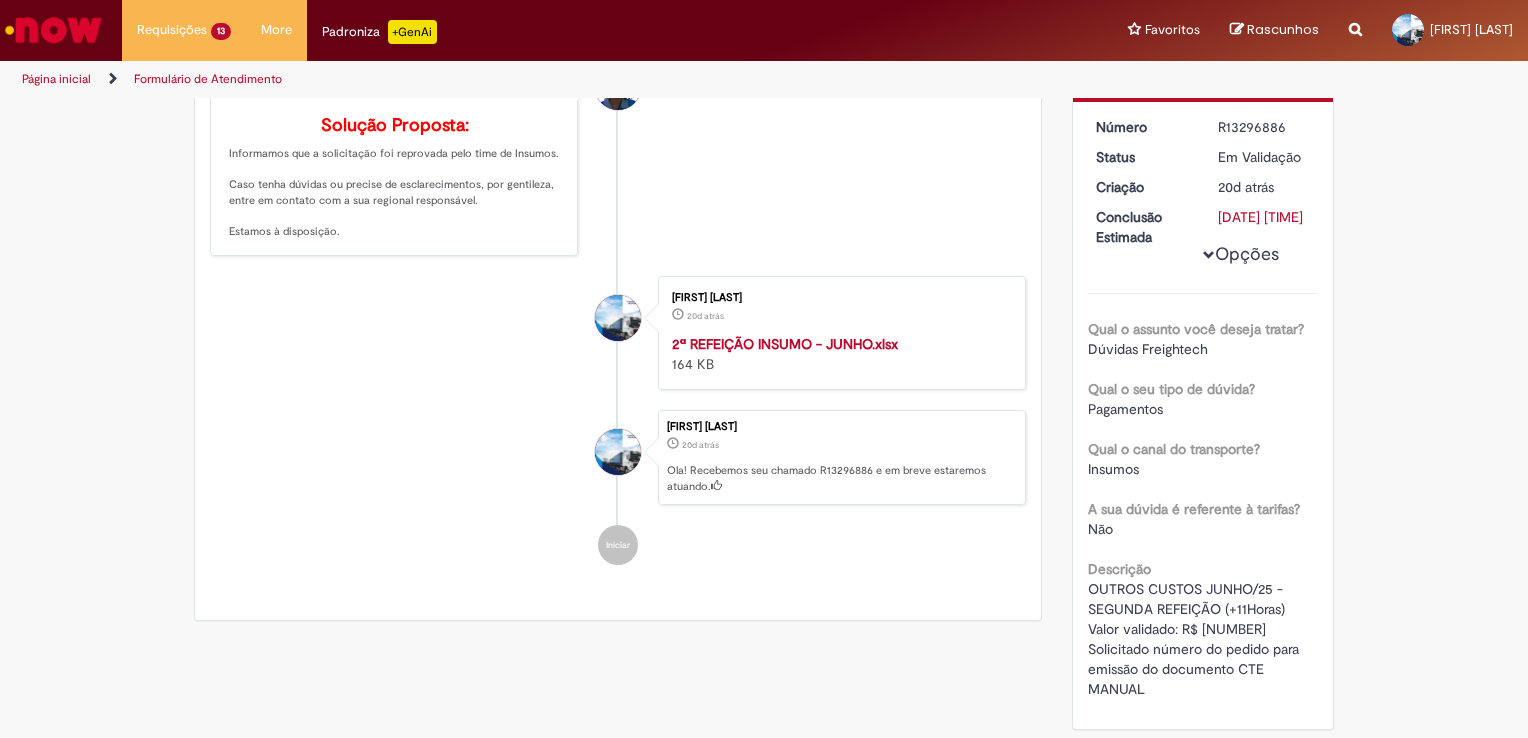 scroll, scrollTop: 138, scrollLeft: 0, axis: vertical 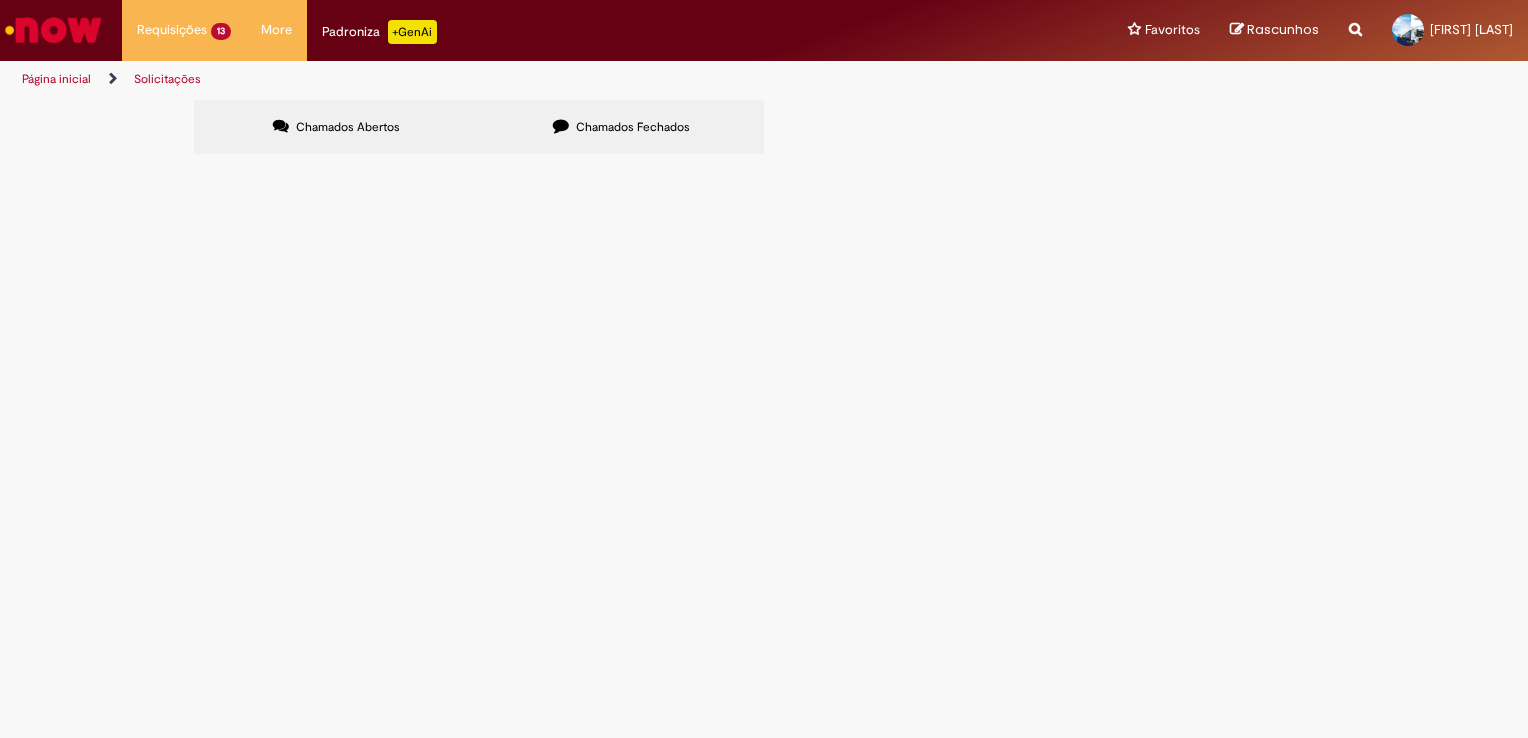 click on "Outros Custos Maio - Horas Extras 100% - Domingos e Feriados
R$ 42.913,28 - Valor Liquido - Insumo LATA Jundiaí referente à Maio
Solicito número de pedido para emissão de Documento (CT'e)" at bounding box center [0, 0] 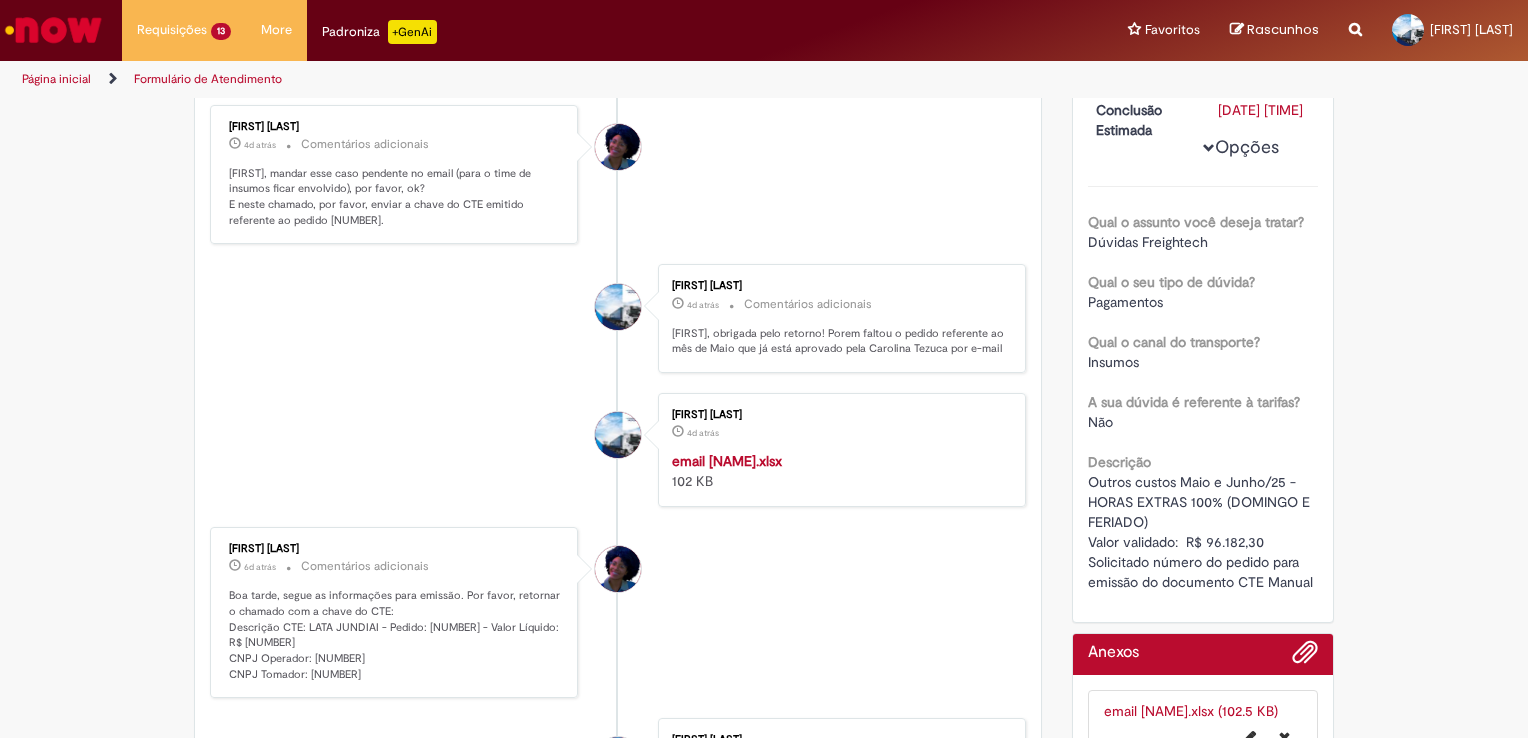 scroll, scrollTop: 328, scrollLeft: 0, axis: vertical 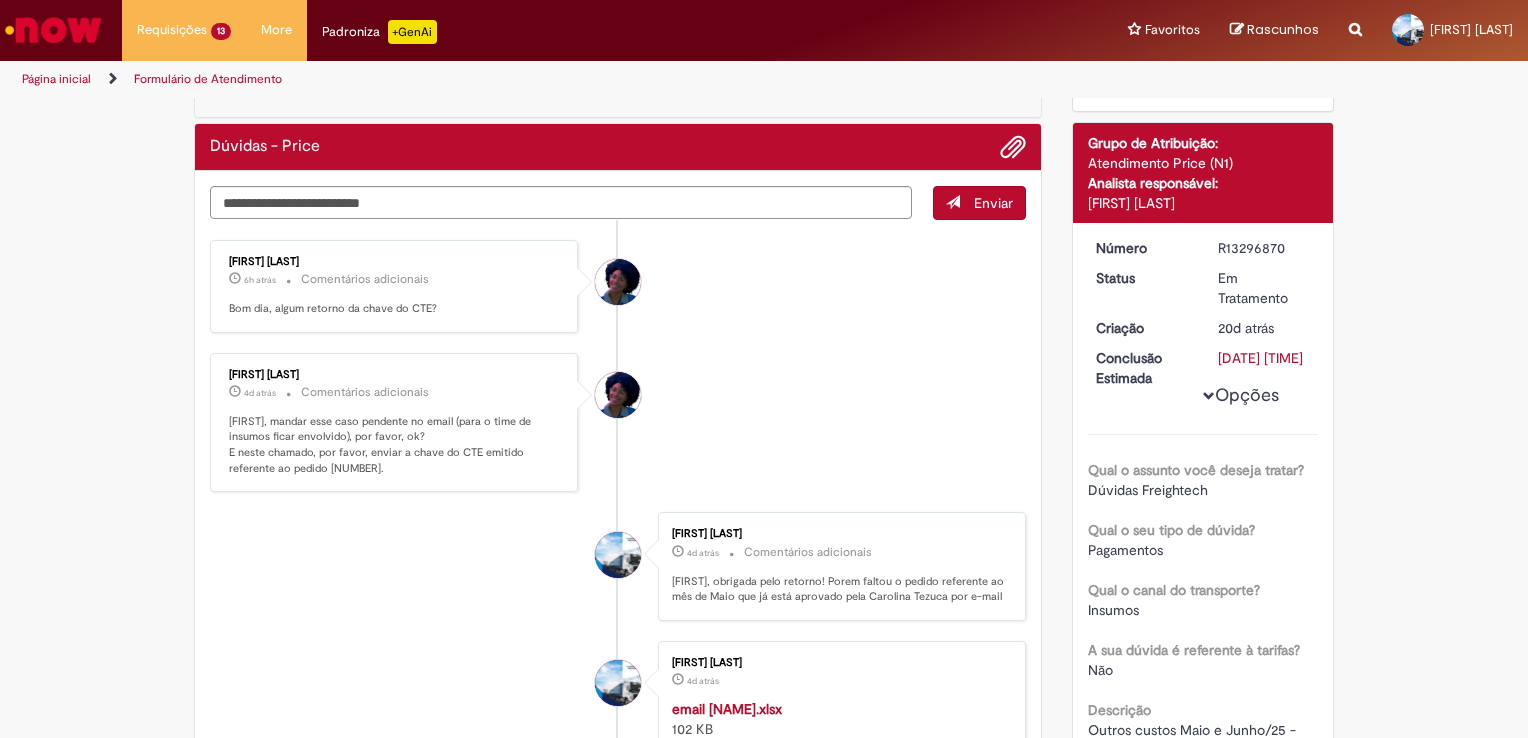 click on "Enviar
[FIRST] [LAST]
6h atrás 6 horas atrás     Comentários adicionais
Bom dia, algum retorno da chave do CTE?
[FIRST] [LAST]
4d atrás 4 dias atrás     Comentários adicionais
[FIRST], mandar esse caso pendente no email (para o time de insumos ficar envolvido), por favor, ok?
E neste chamado, por favor, enviar a chave do CTE emitido referente ao pedido [NUMBER]." at bounding box center [618, 741] 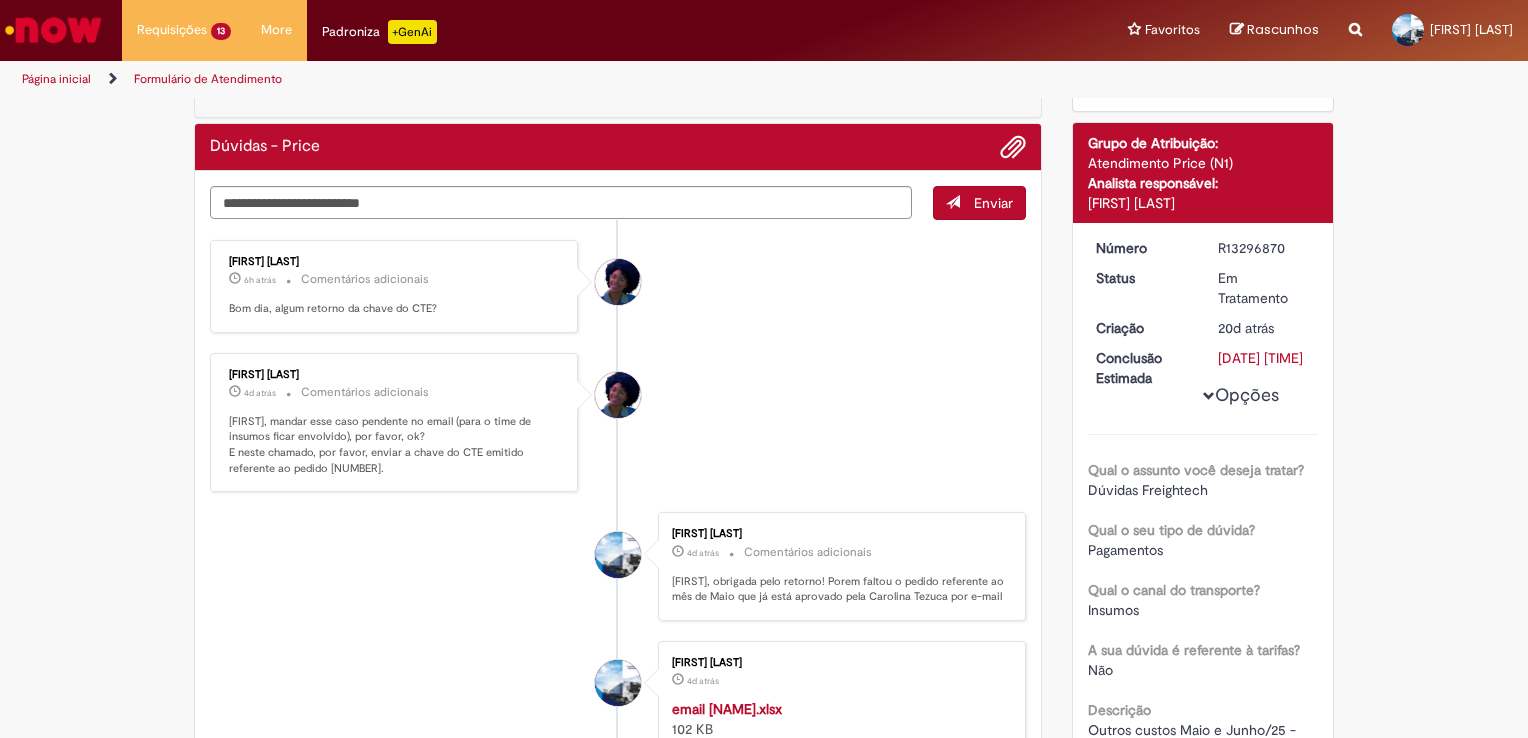 click on "[FIRST] [LAST]
6h atrás 6 horas atrás     Comentários adicionais
Bom dia, algum retorno da chave do CTE?" at bounding box center (618, 286) 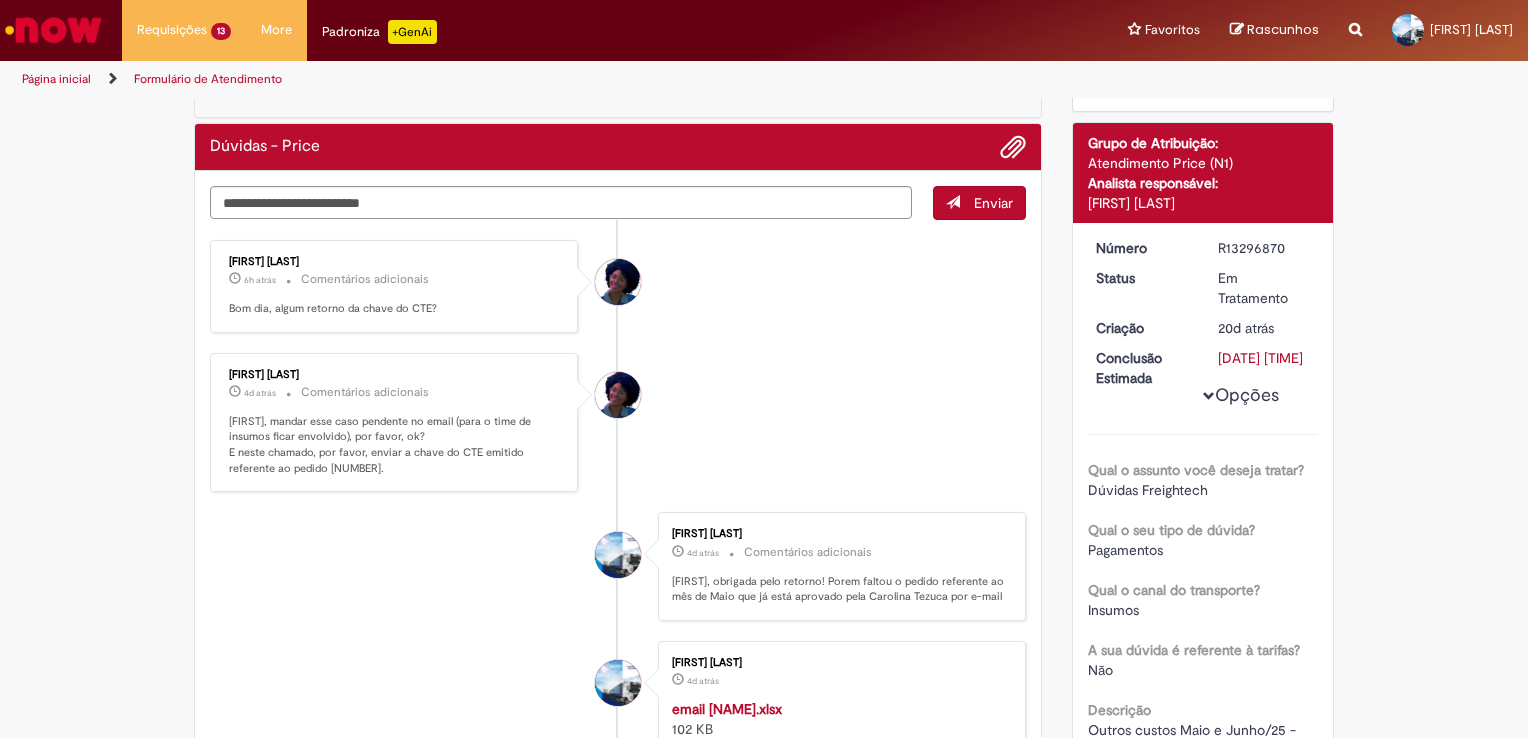 click on "[FIRST] [LAST]
6h atrás 6 horas atrás     Comentários adicionais
Bom dia, algum retorno da chave do CTE?
[FIRST] [LAST]
4d atrás 4 dias atrás     Comentários adicionais
[FIRST], mandar esse caso pendente no email (para o time de insumos ficar envolvido), por favor, ok?
E neste chamado, por favor, enviar a chave do CTE emitido referente ao pedido [NUMBER]." at bounding box center [618, 748] 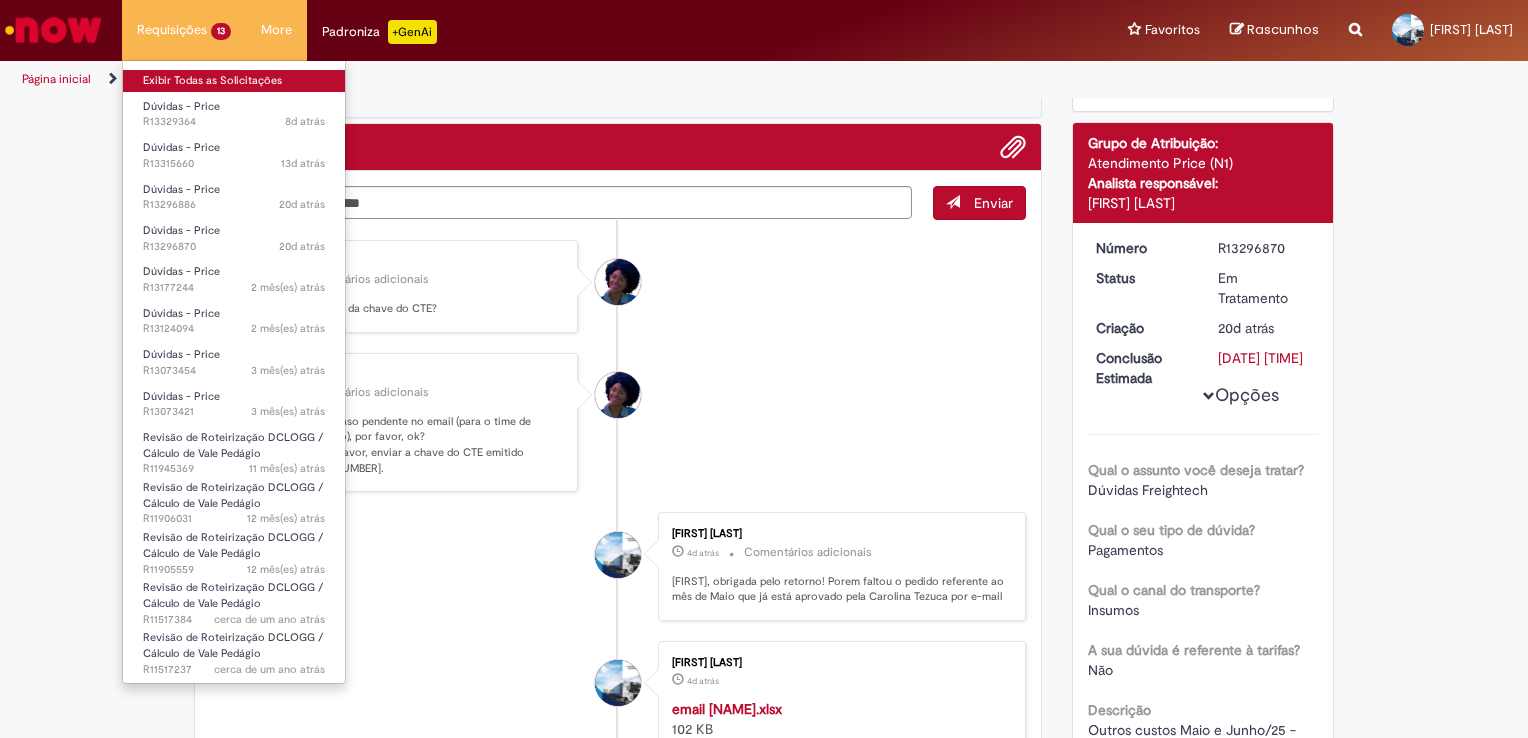 click on "Exibir Todas as Solicitações" at bounding box center [234, 81] 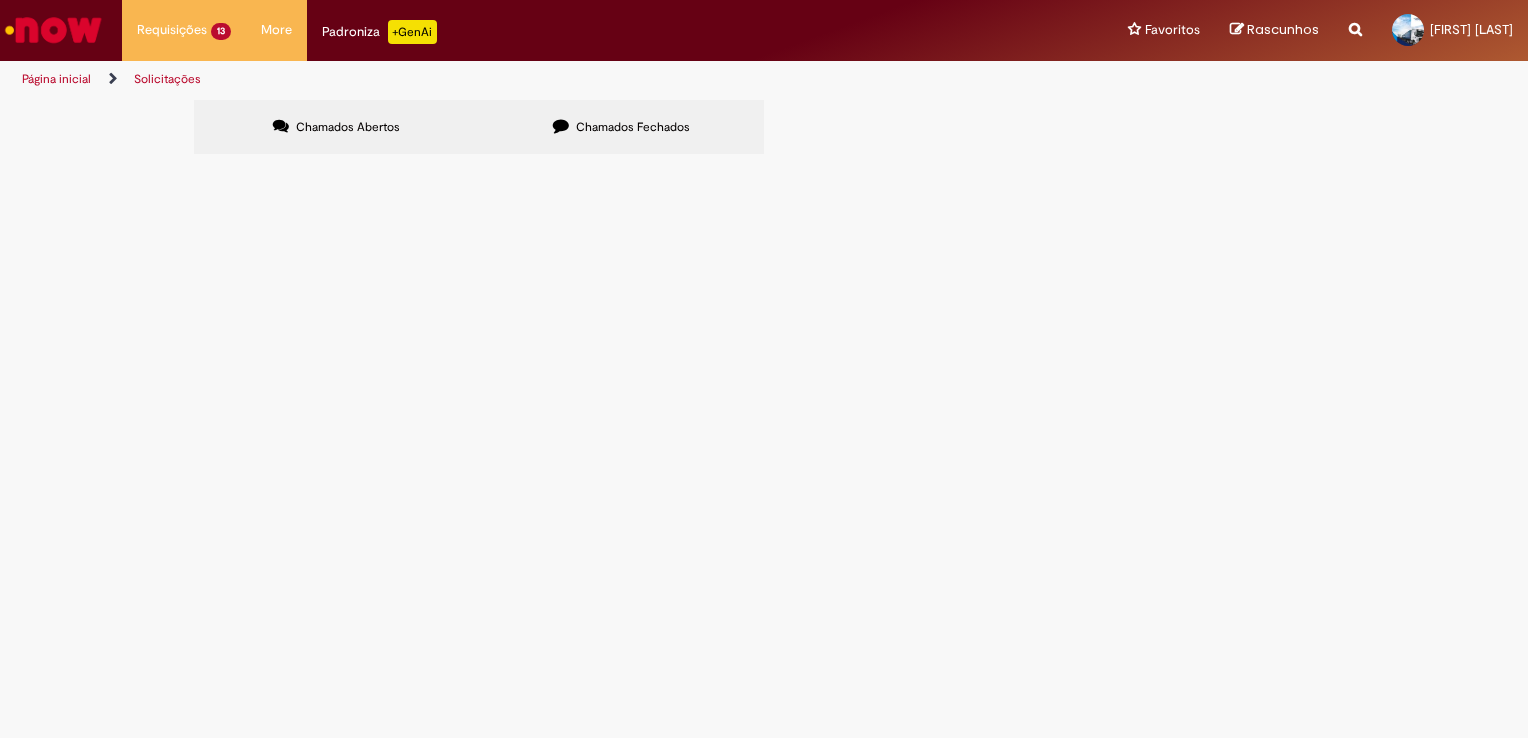 scroll, scrollTop: 0, scrollLeft: 0, axis: both 